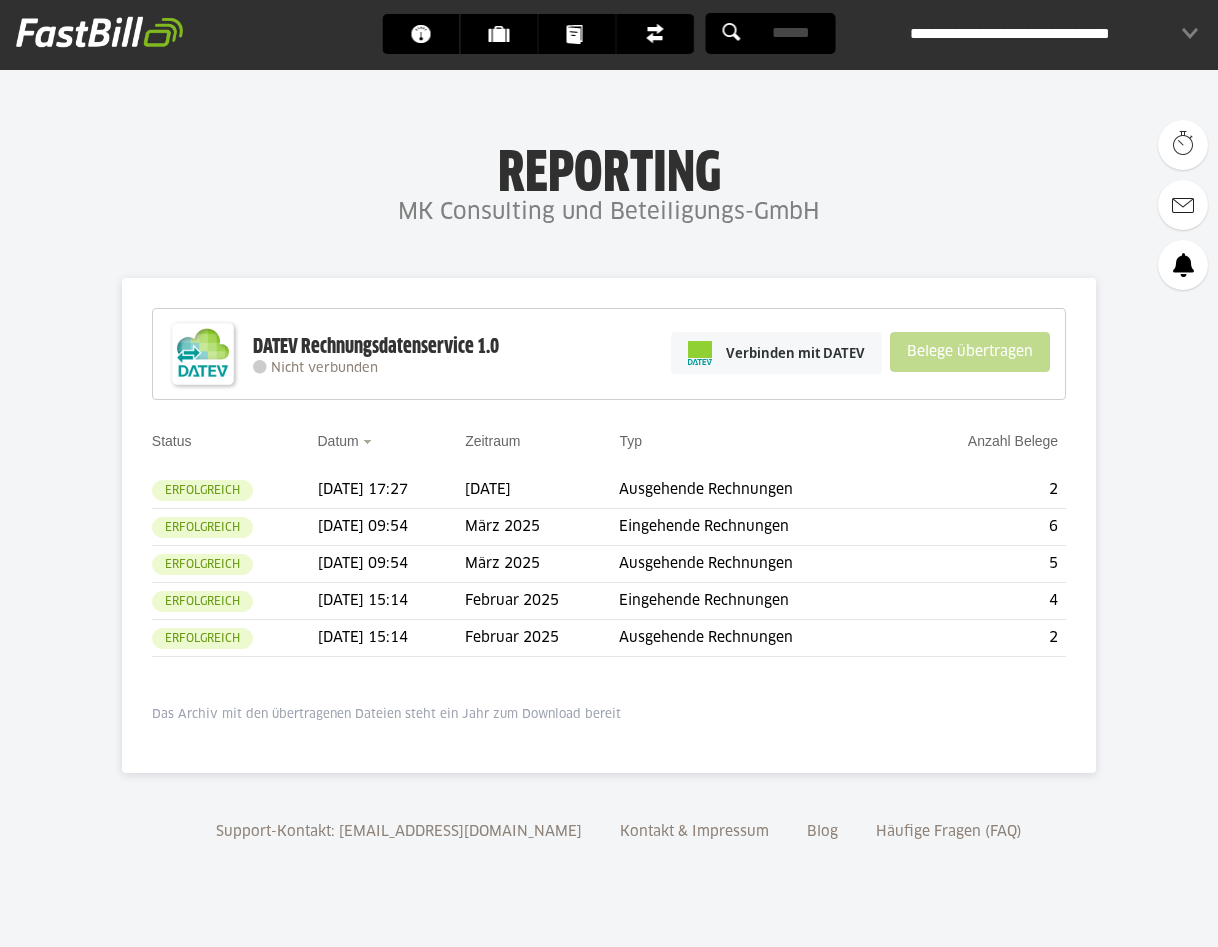 scroll, scrollTop: 0, scrollLeft: 0, axis: both 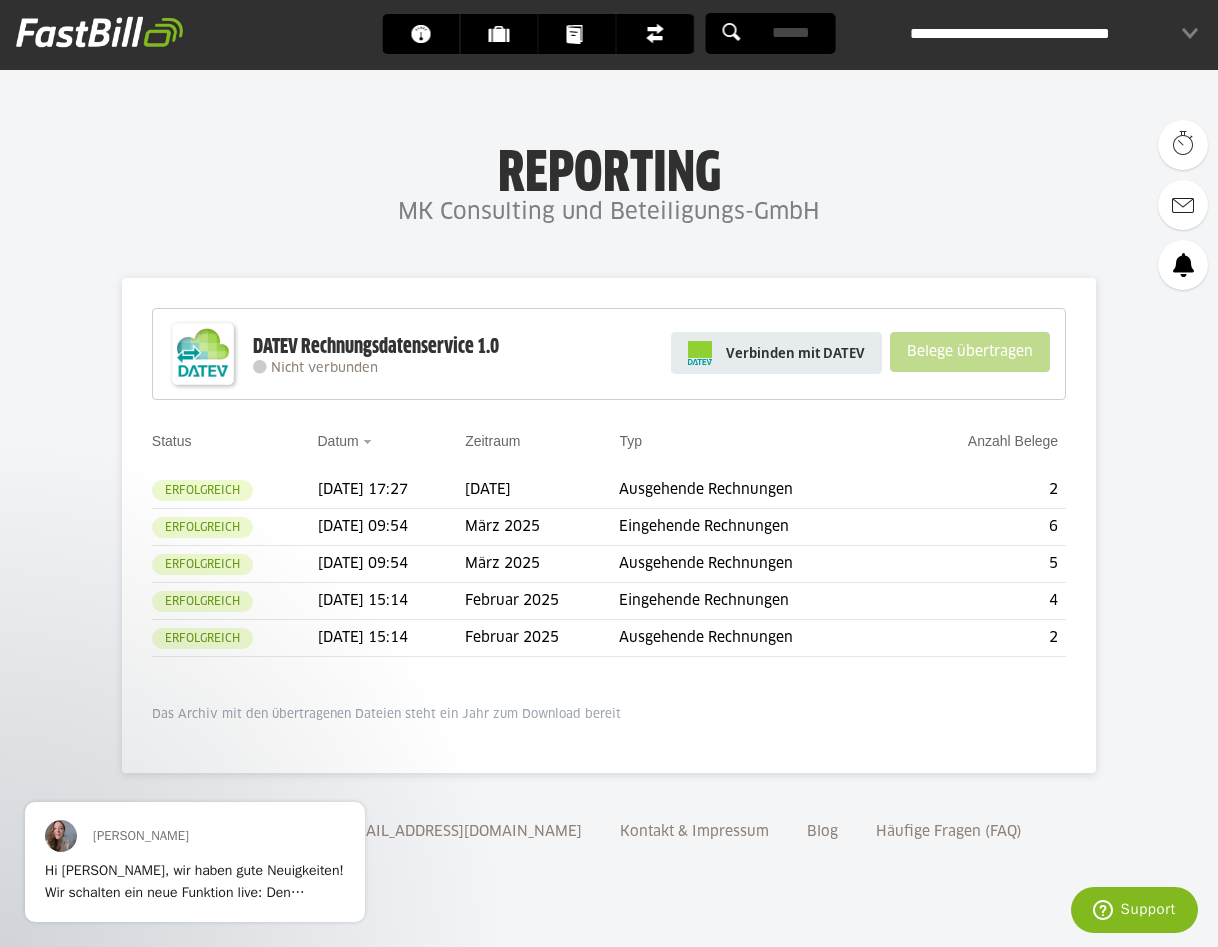 click on "Verbinden mit DATEV" at bounding box center (795, 353) 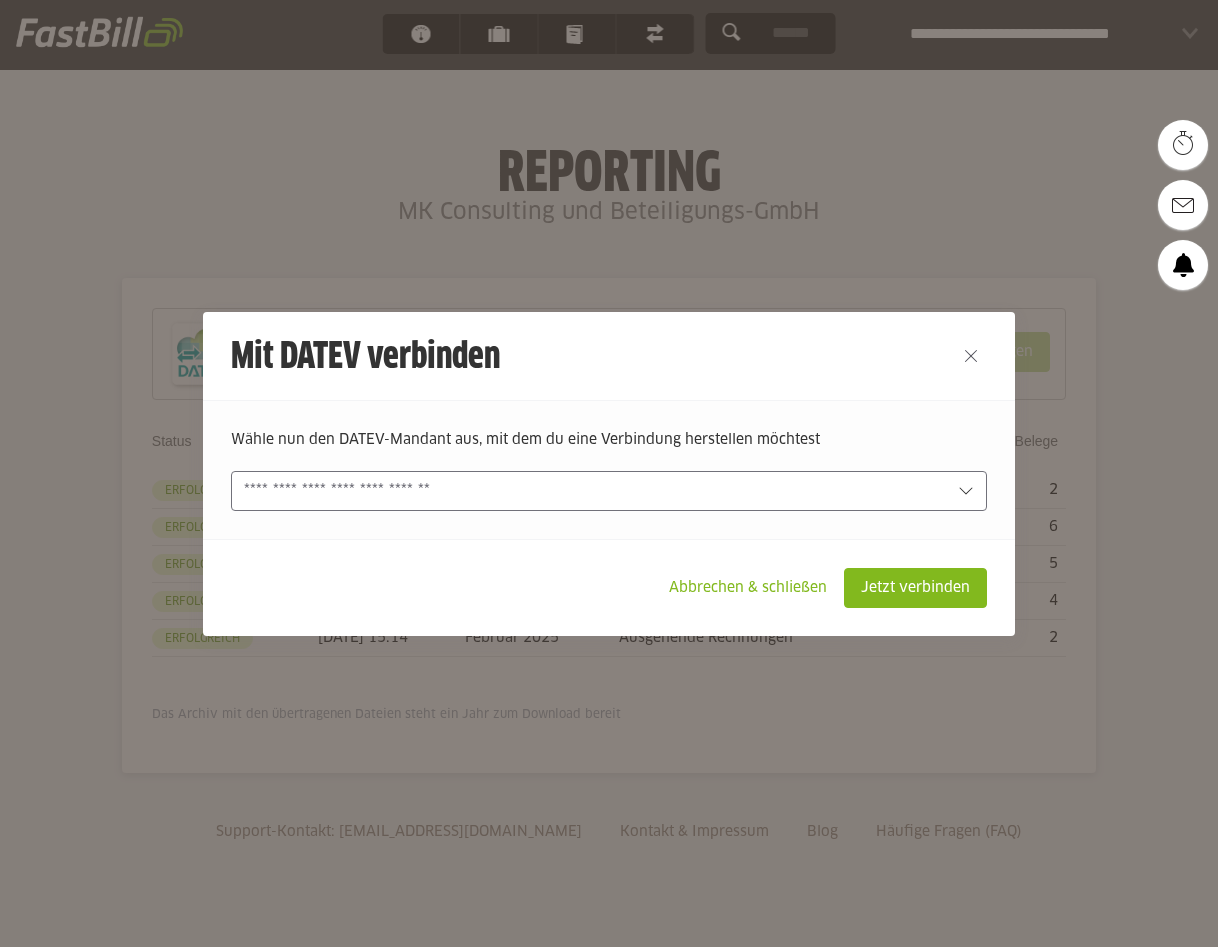 scroll, scrollTop: 0, scrollLeft: 0, axis: both 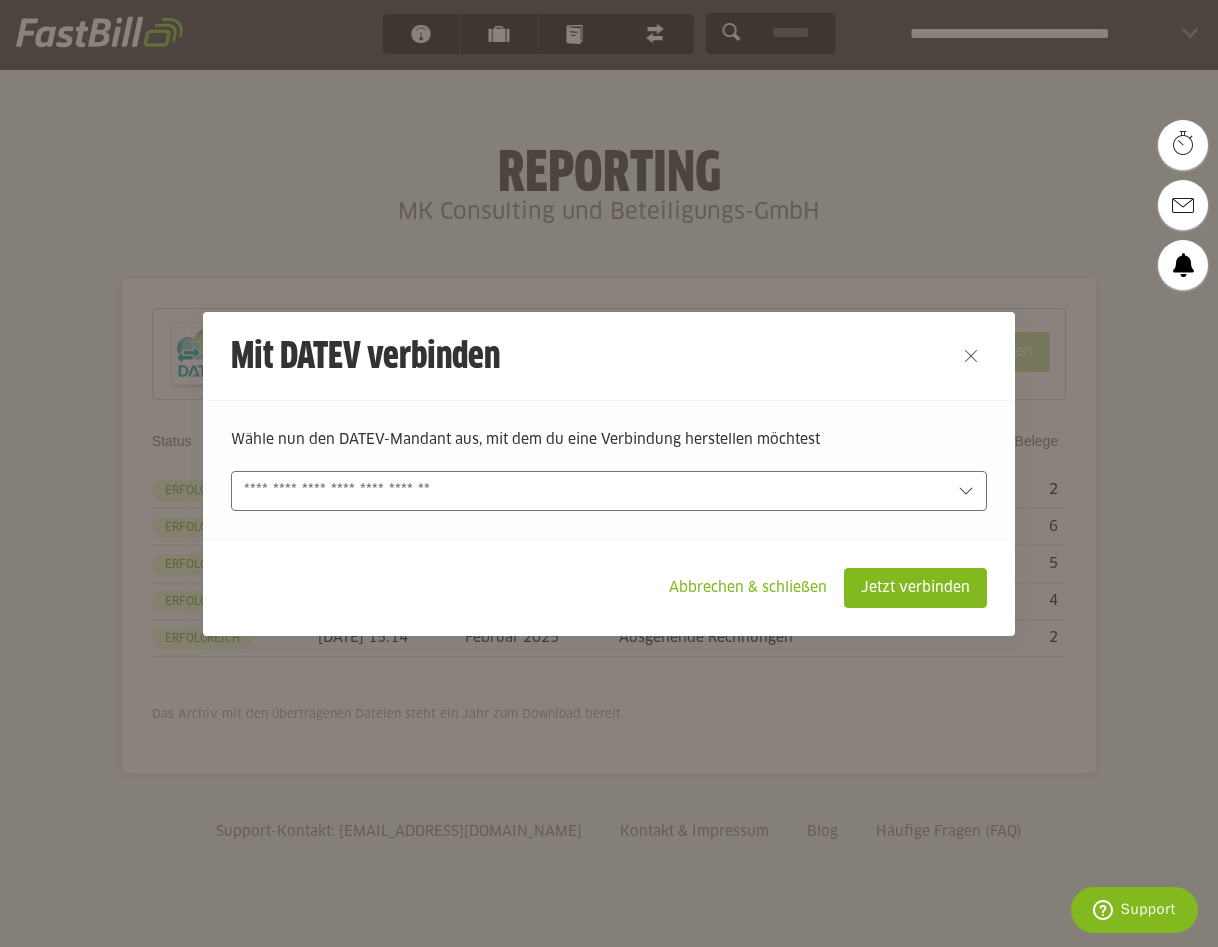 click 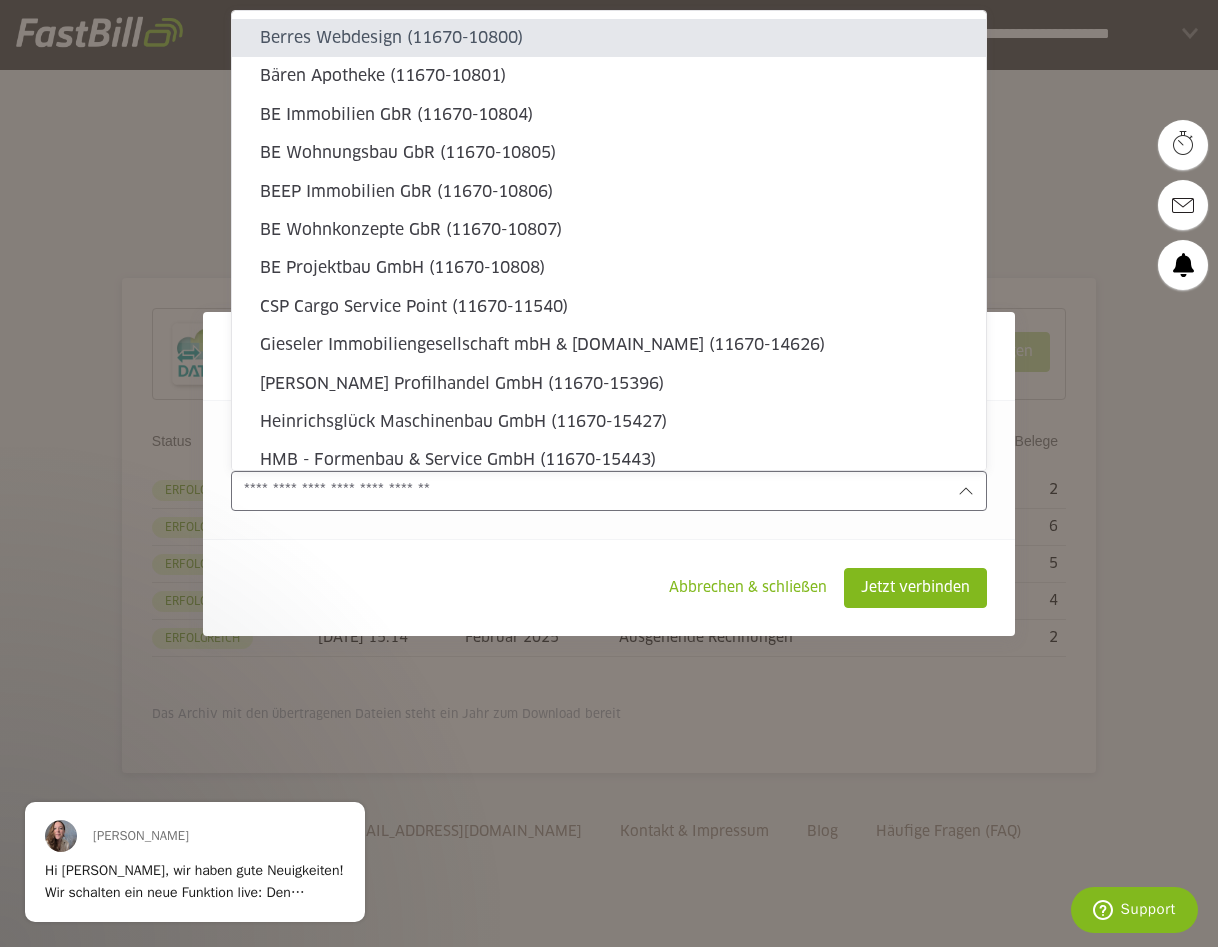 scroll, scrollTop: 0, scrollLeft: 0, axis: both 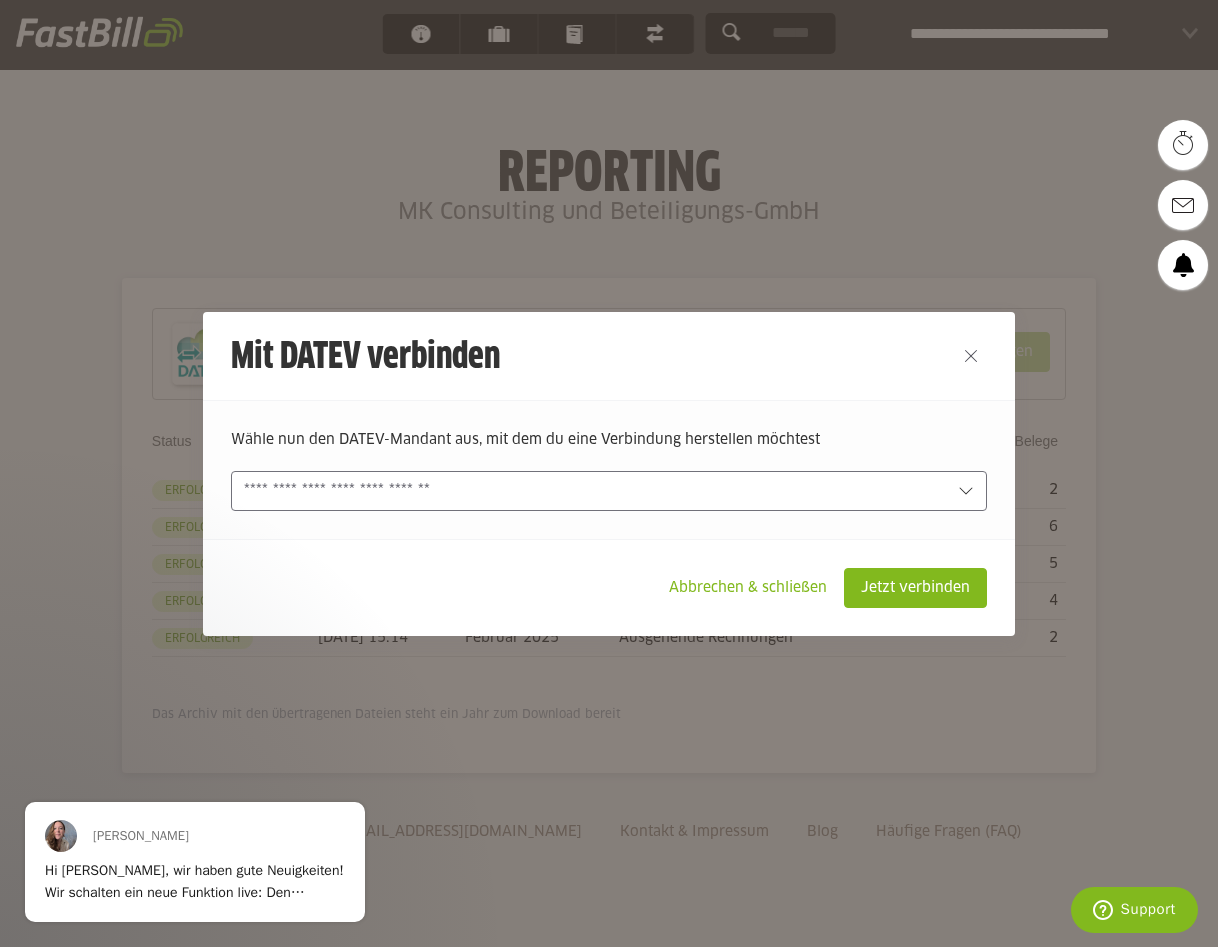 type on "11670-10800" 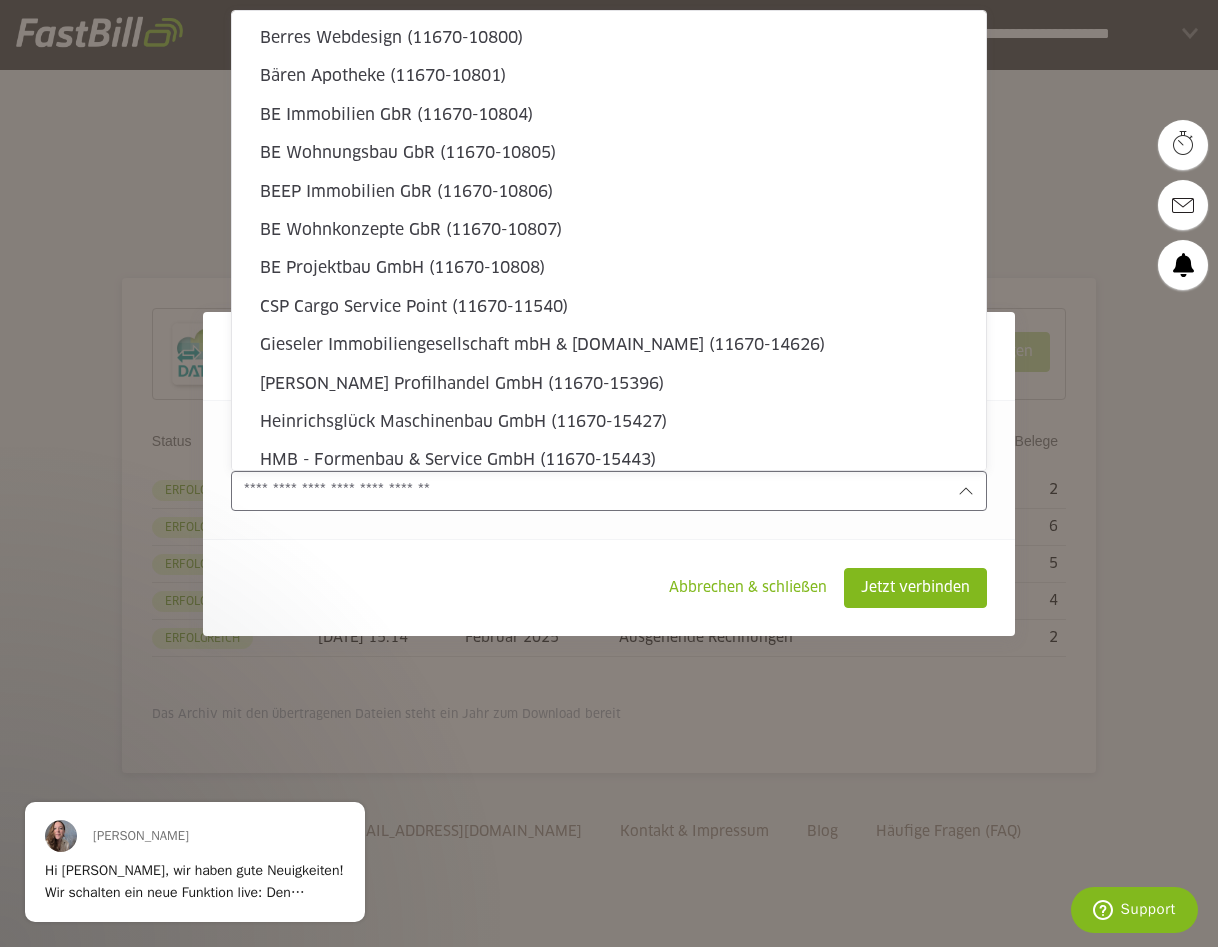 scroll, scrollTop: 4328, scrollLeft: 0, axis: vertical 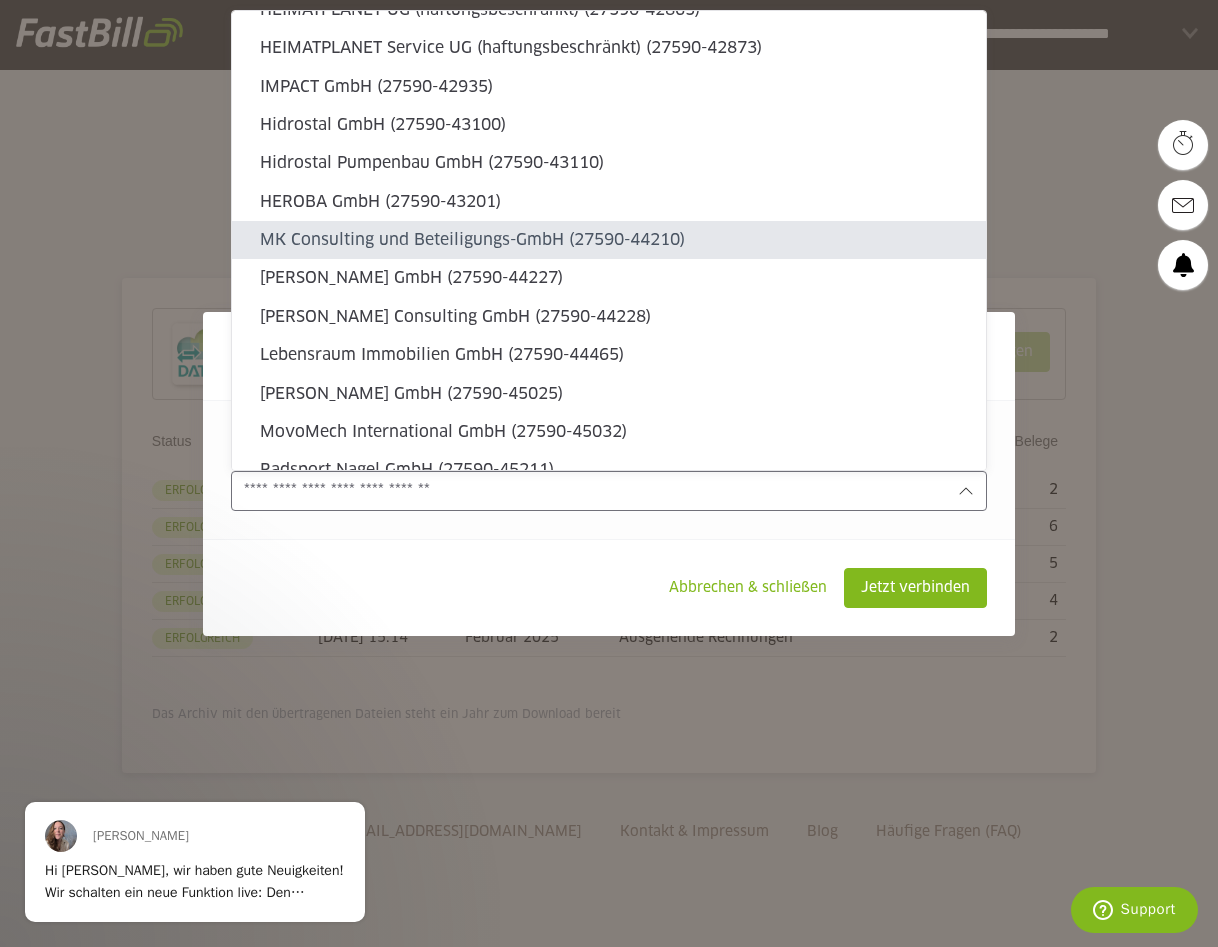 click on "MK Consulting und Beteiligungs-GmbH (27590-44210)" at bounding box center (615, 240) 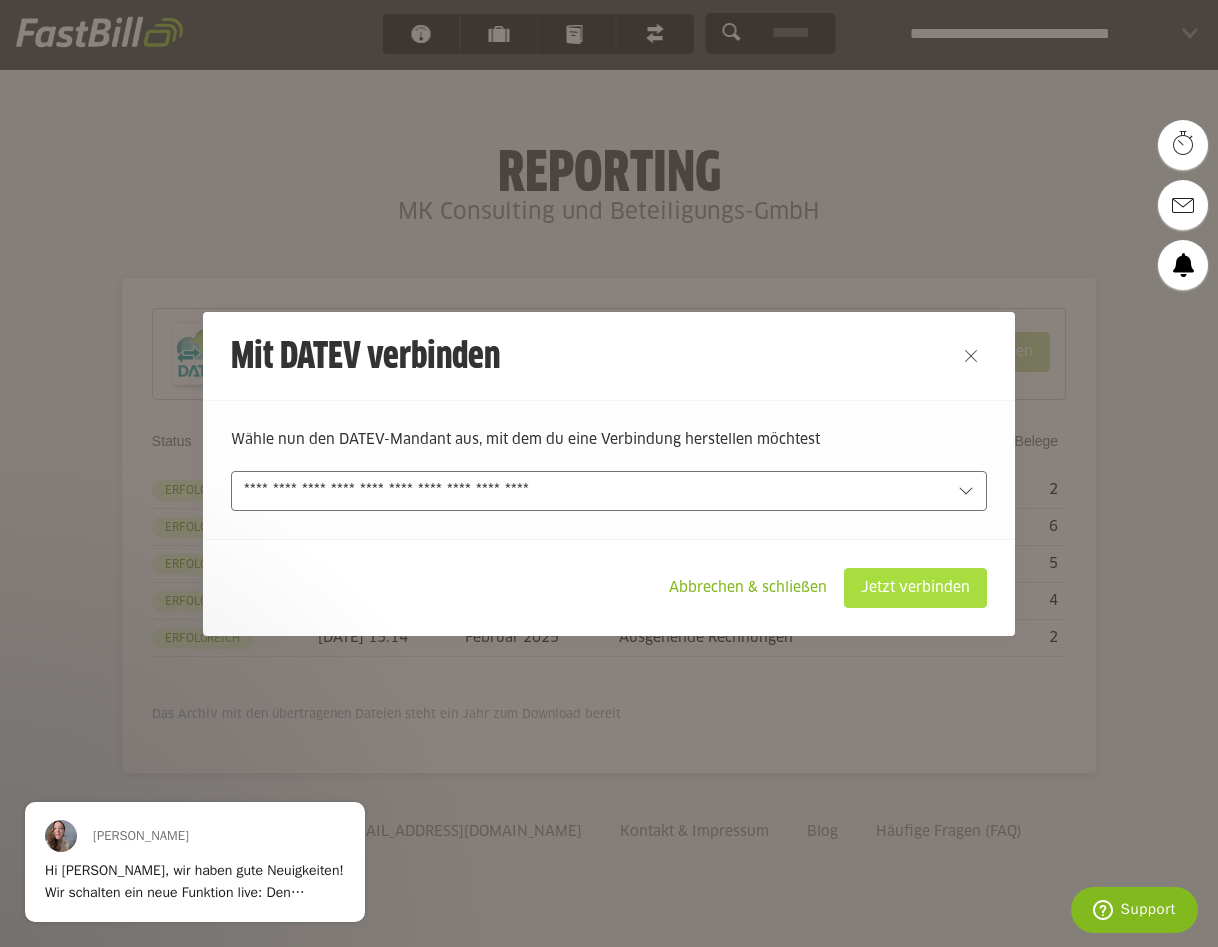click on "Jetzt verbinden" at bounding box center [915, 588] 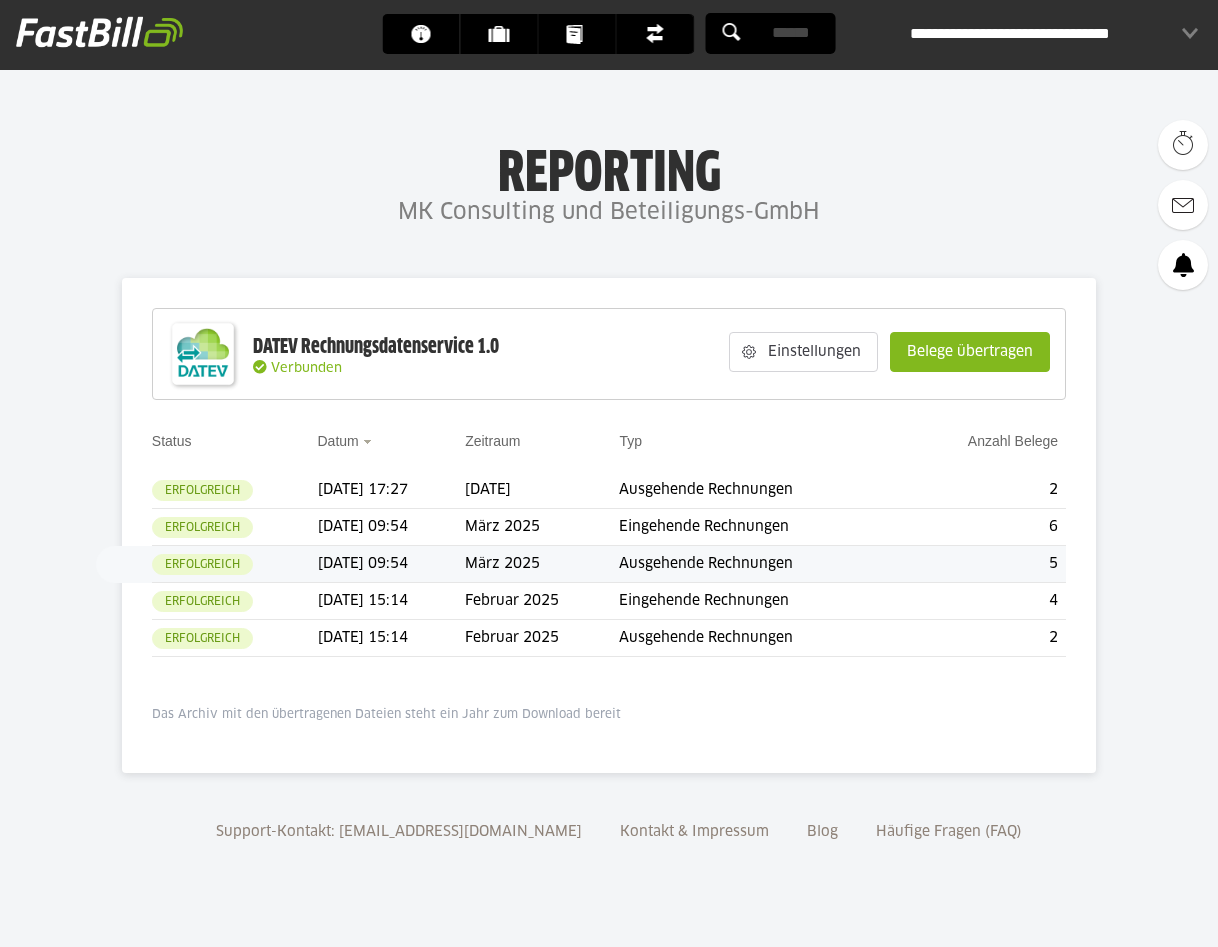 scroll, scrollTop: 0, scrollLeft: 0, axis: both 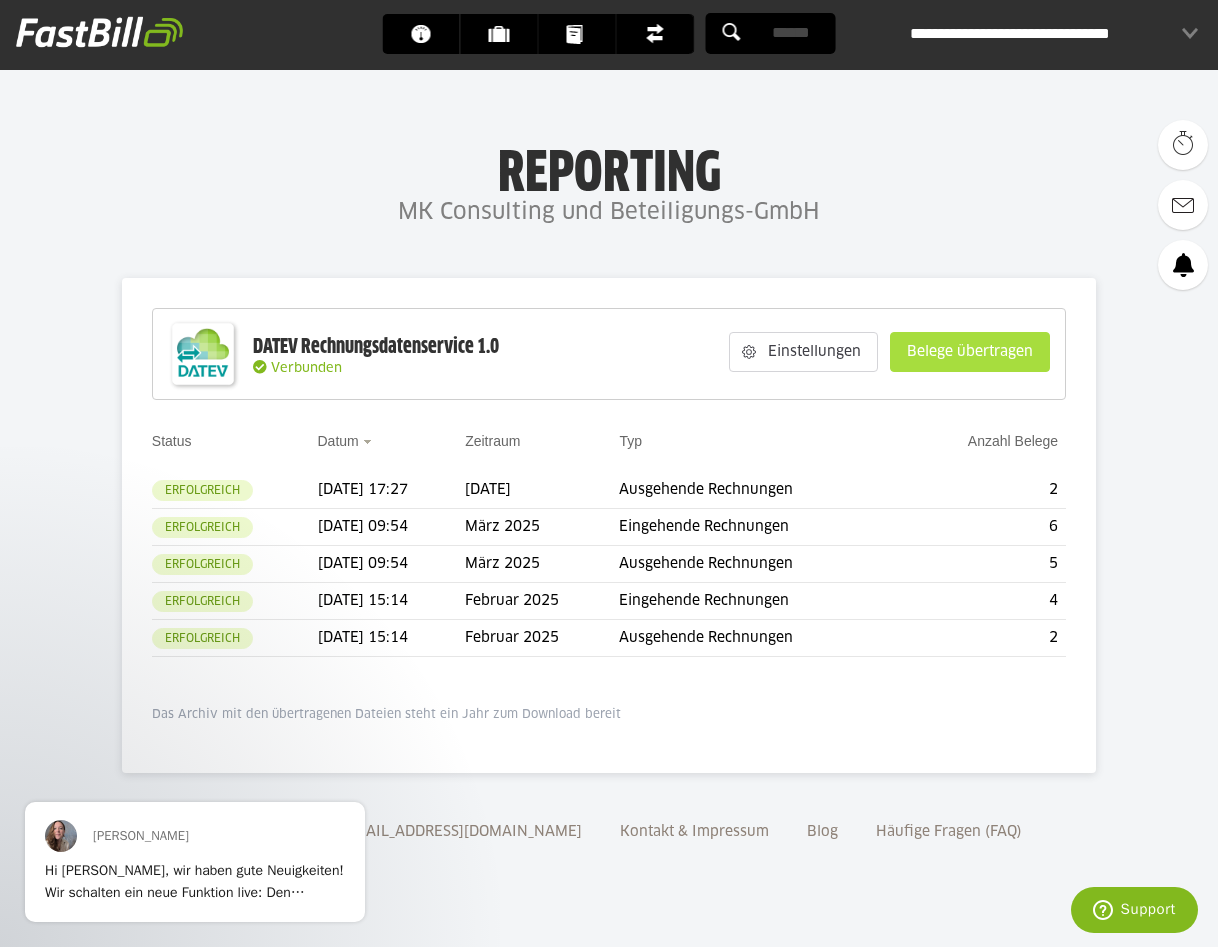 click on "Belege übertragen" at bounding box center [970, 352] 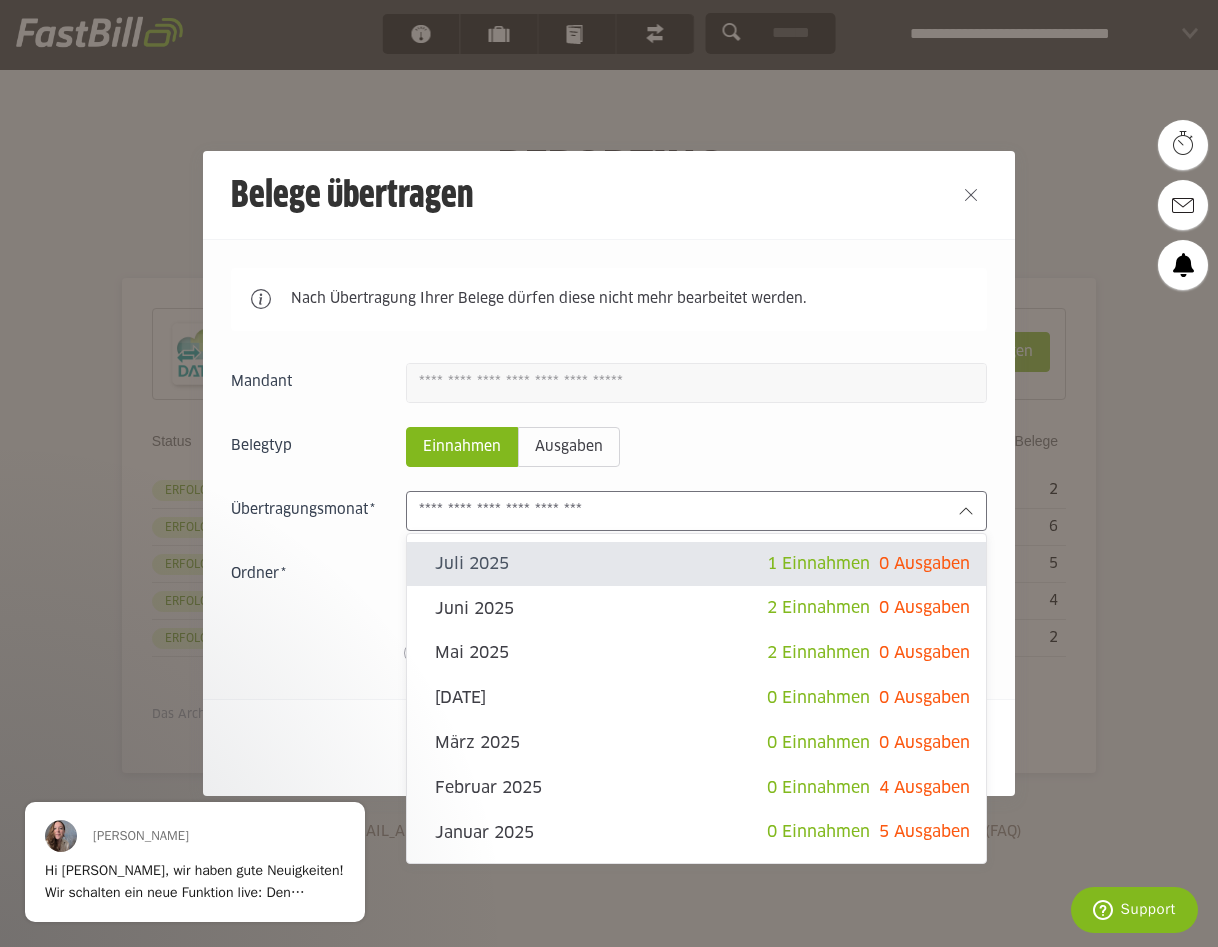 click 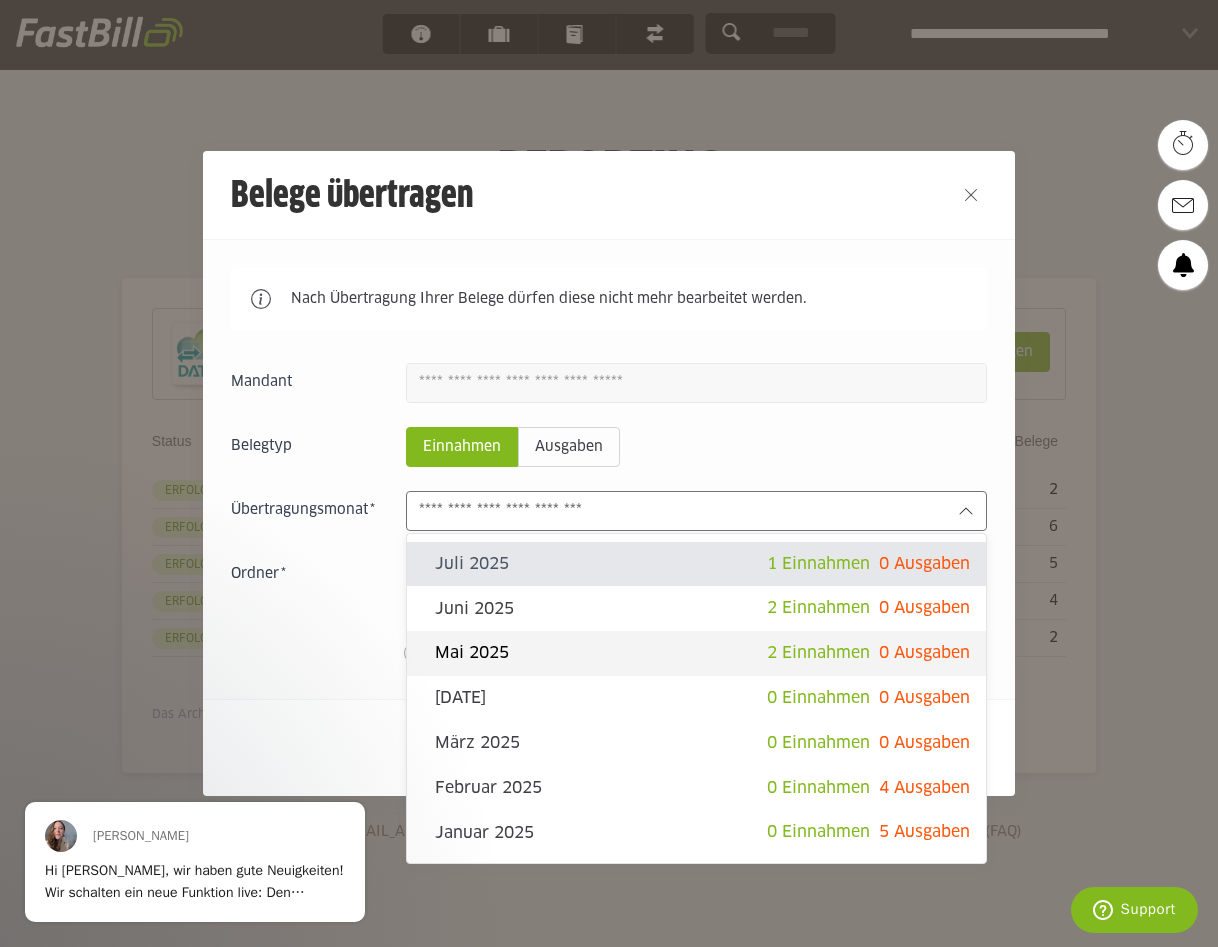 click on "Mai 2025" 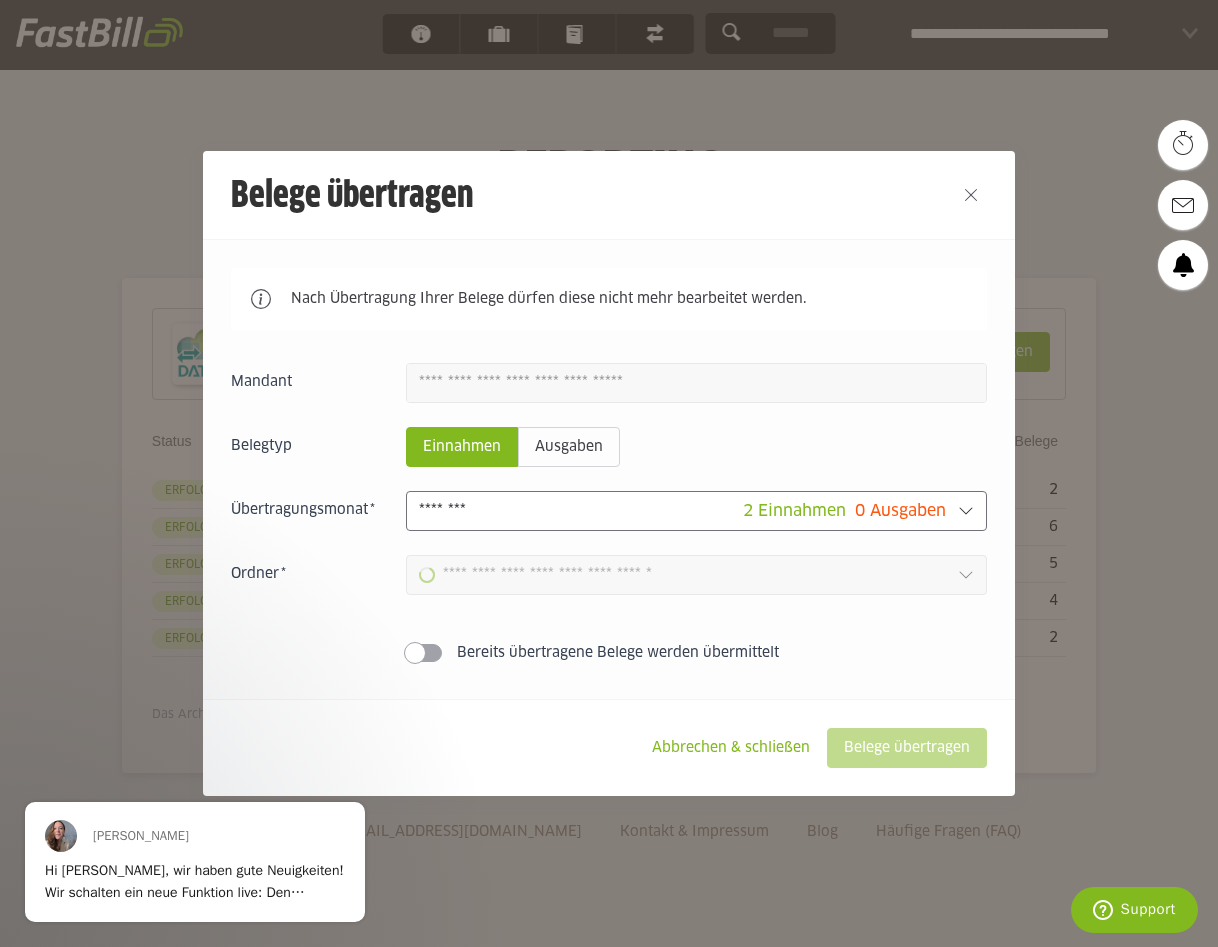 type on "**********" 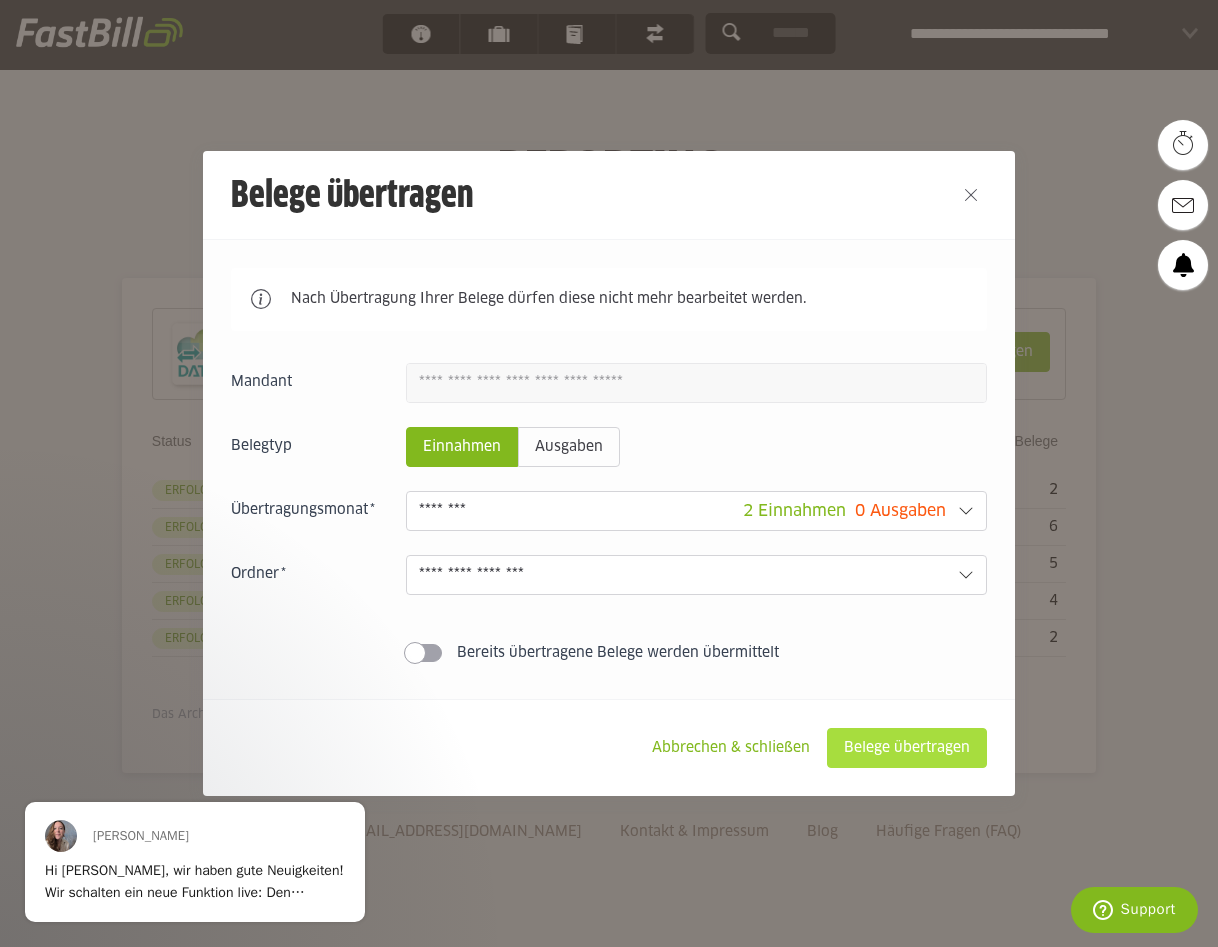 click on "Belege übertragen" at bounding box center (907, 748) 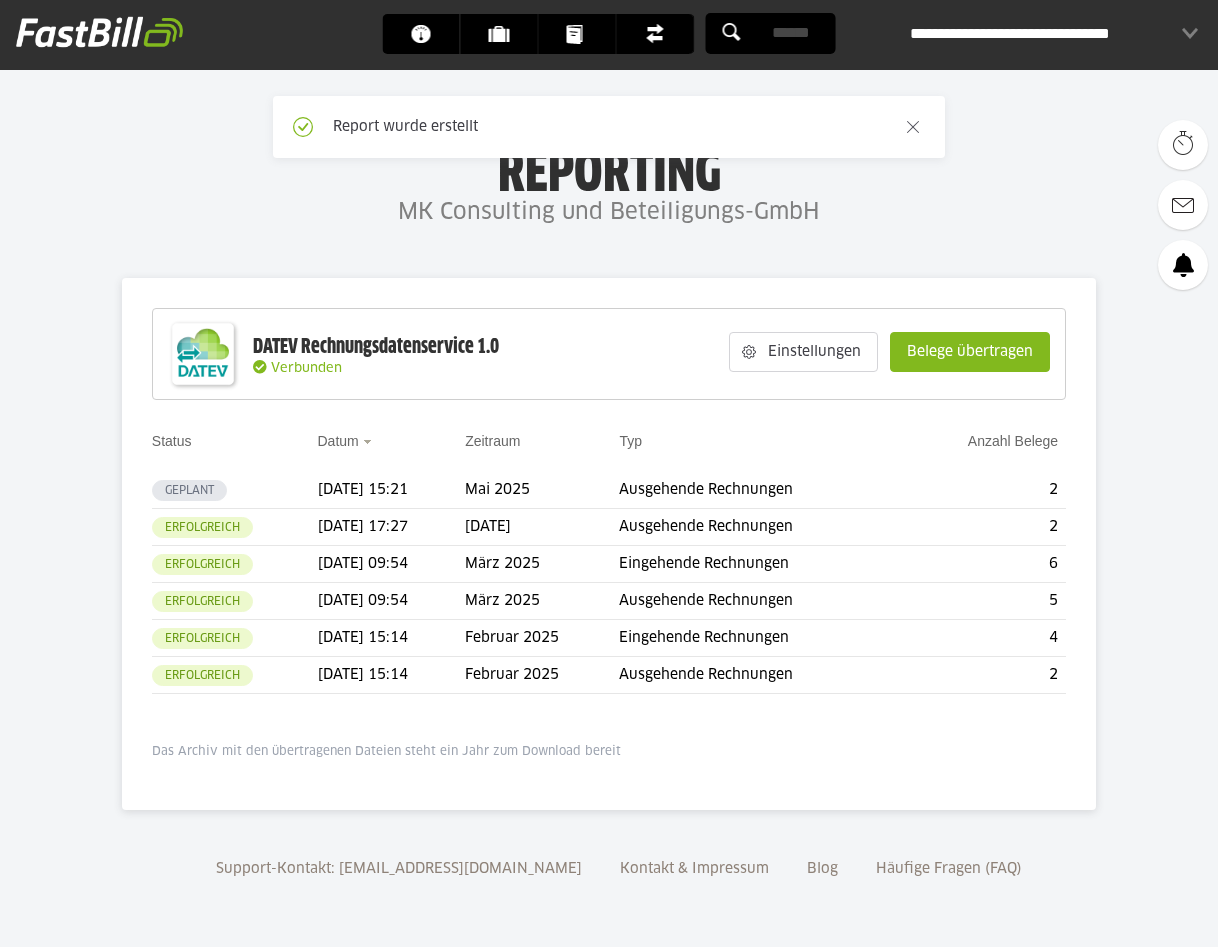 scroll, scrollTop: 0, scrollLeft: 0, axis: both 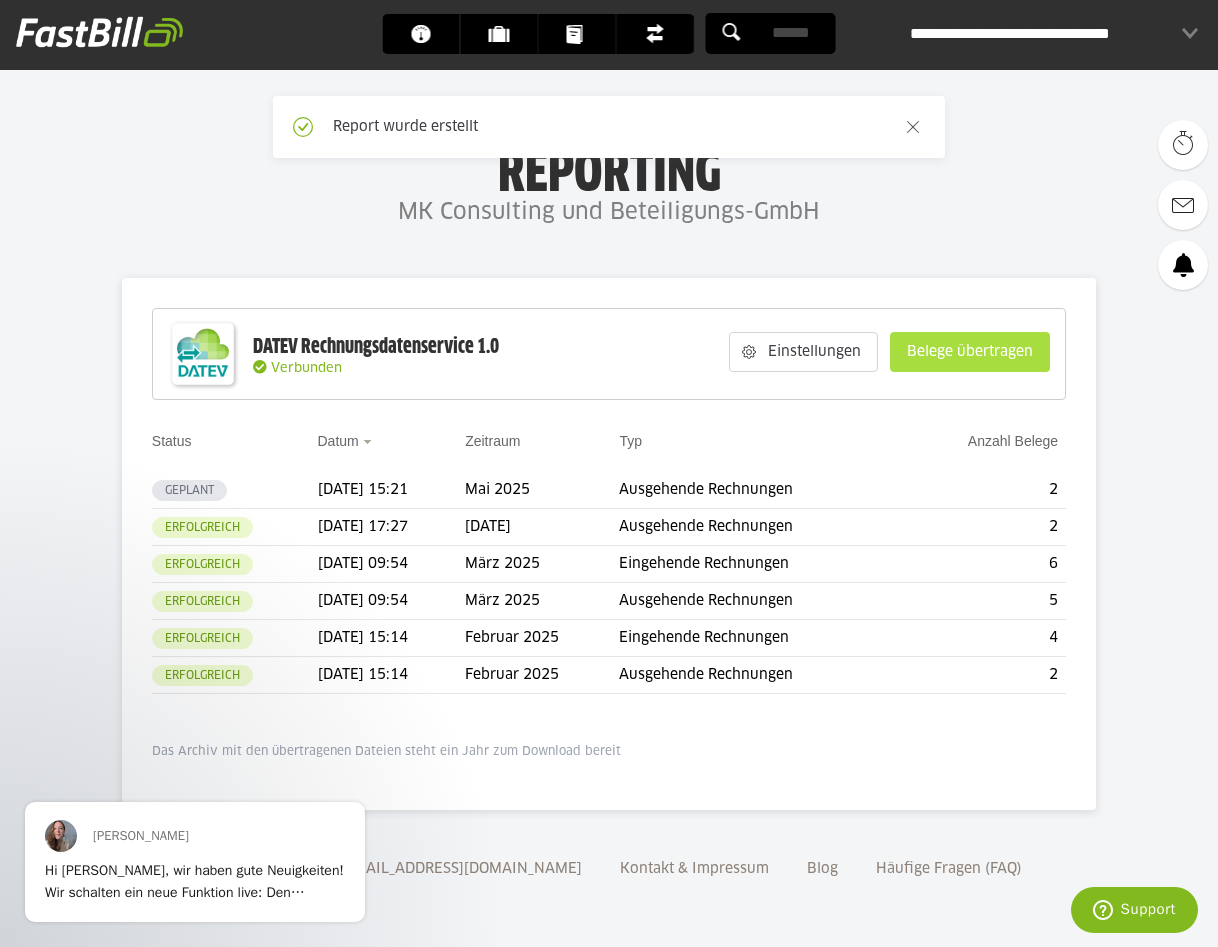 click on "Belege übertragen" at bounding box center [970, 352] 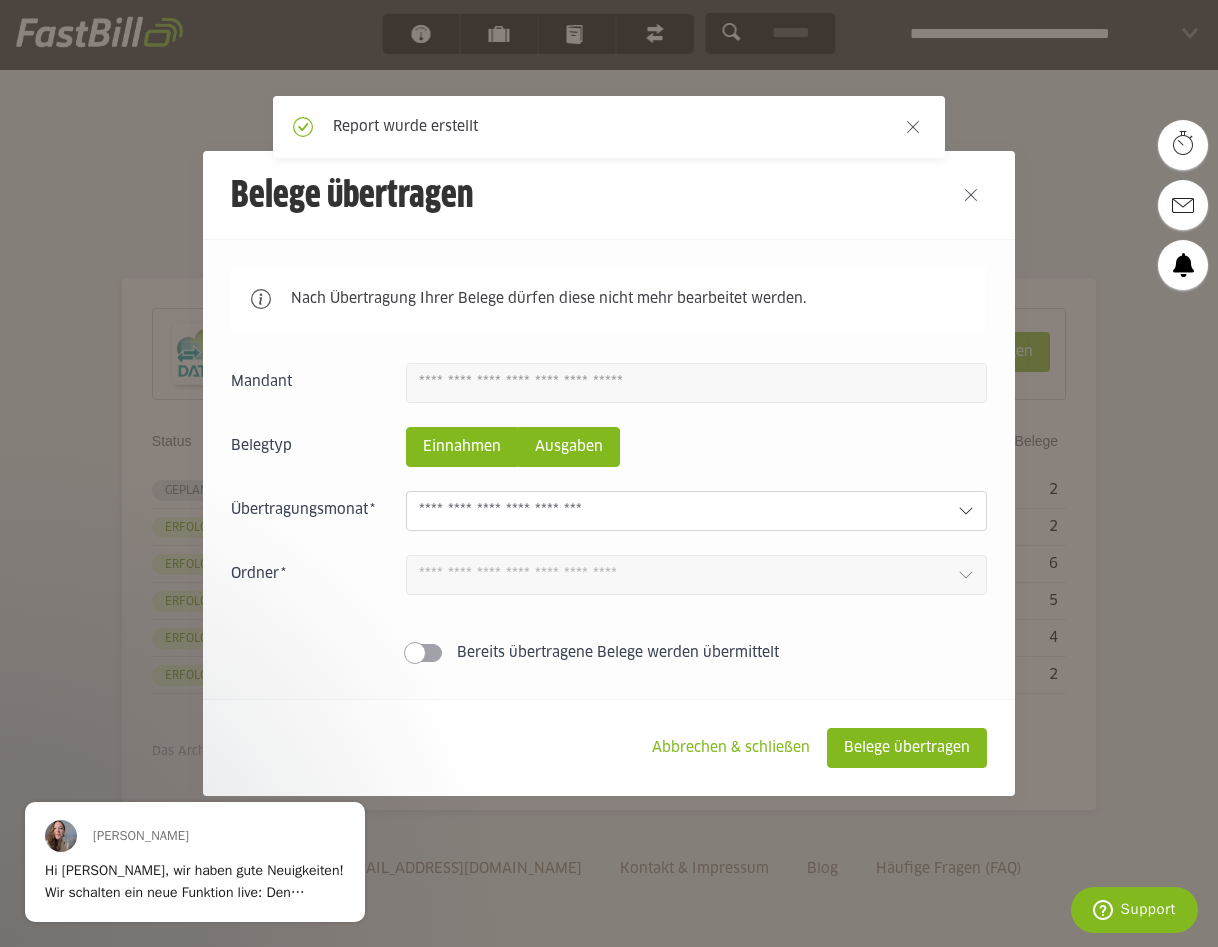 click on "Ausgaben" 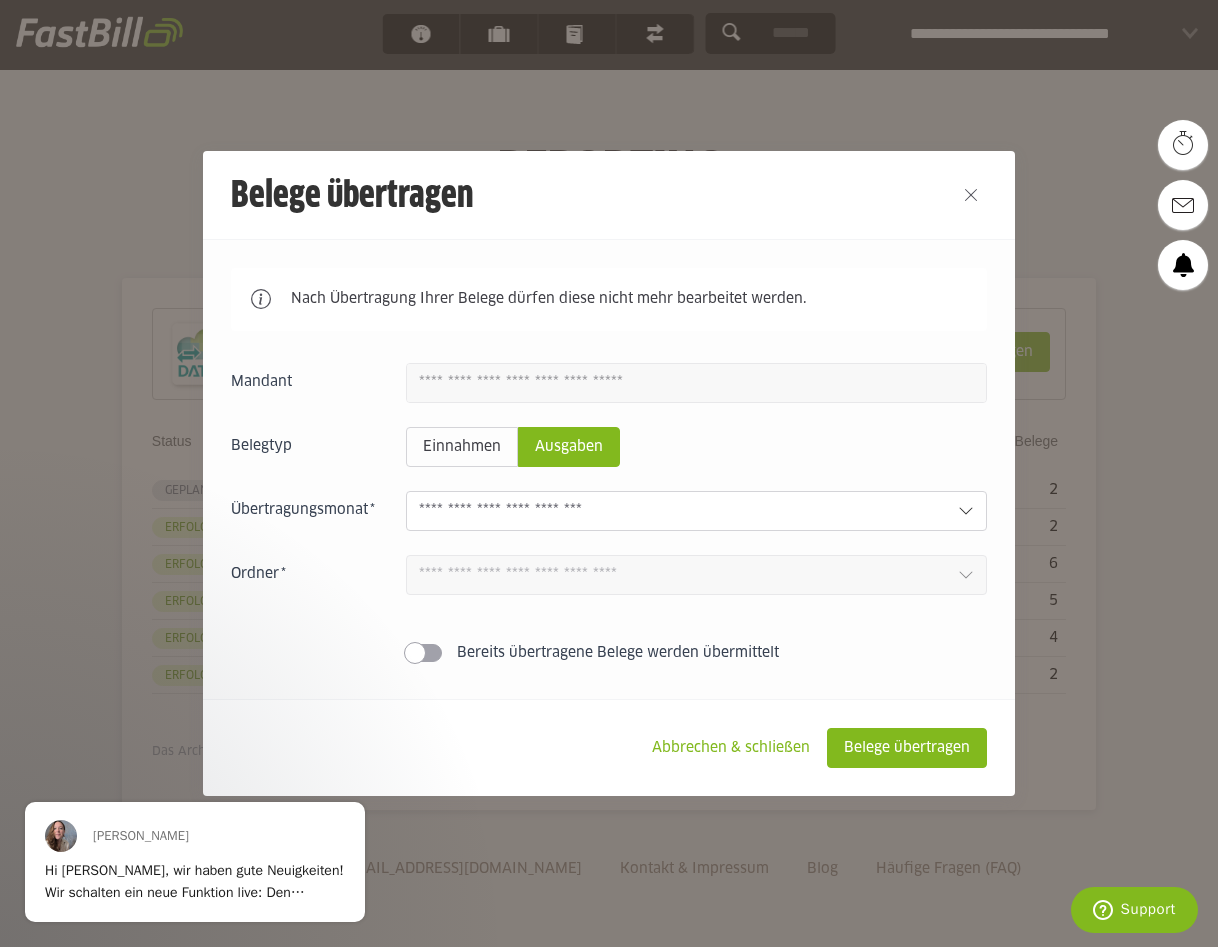 click 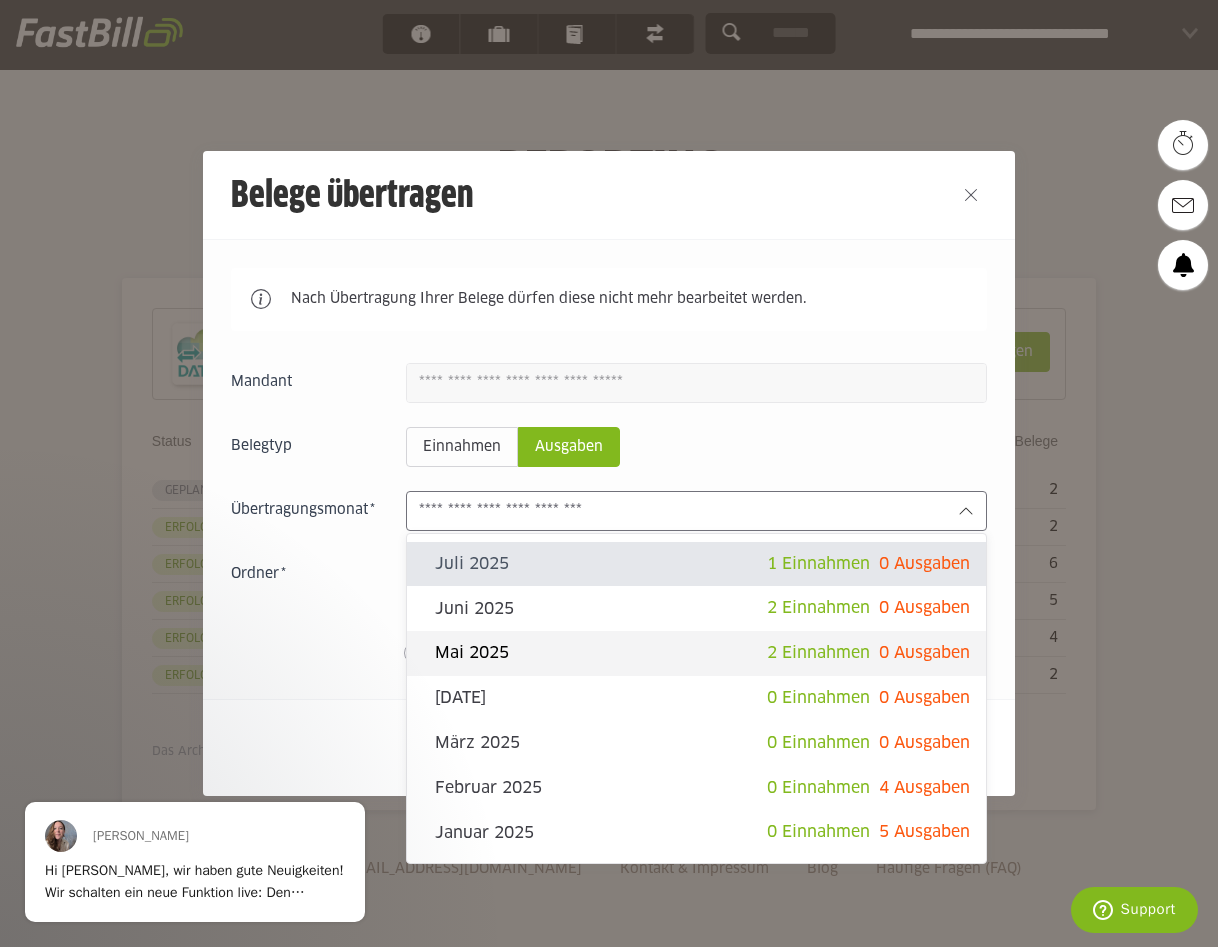click on "Mai 2025" 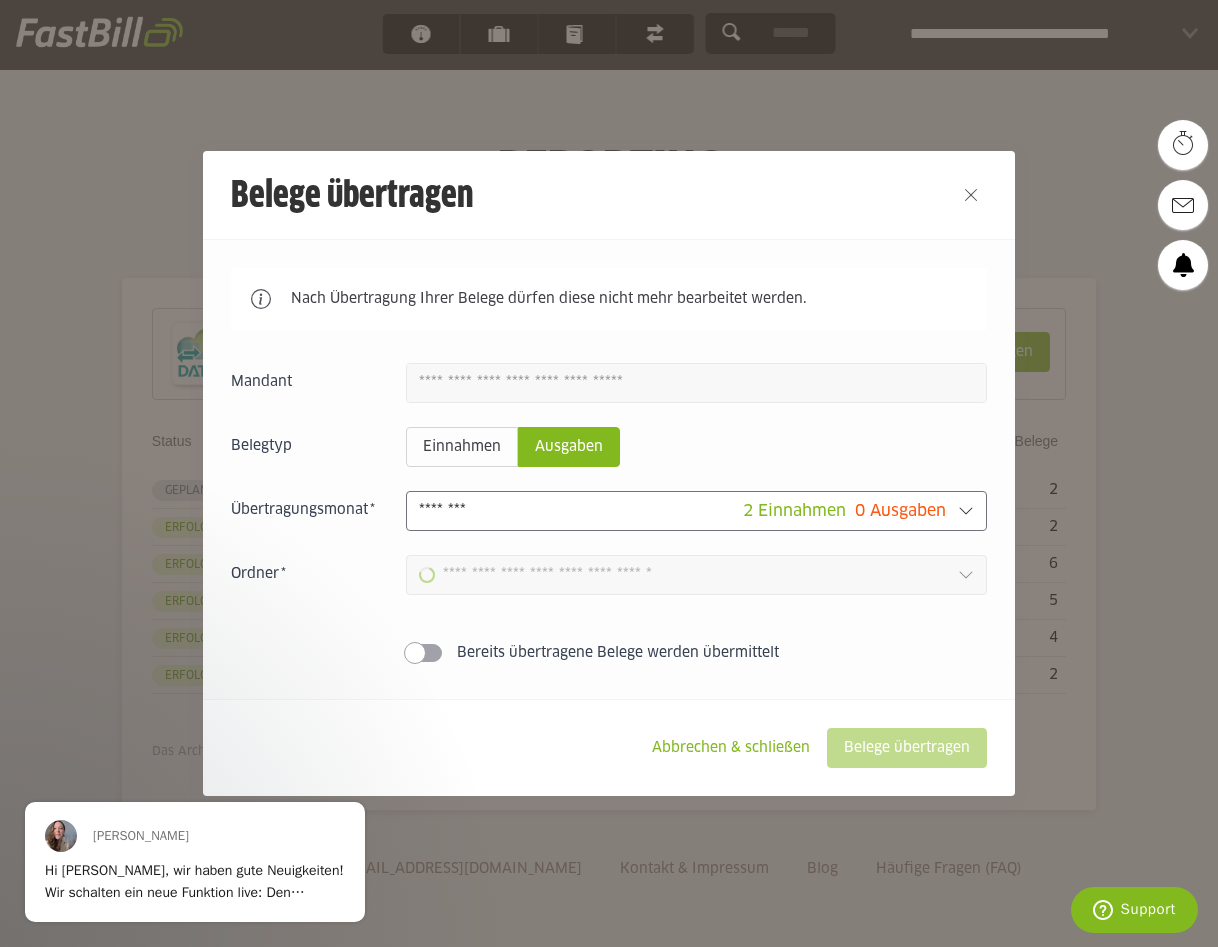 type on "**********" 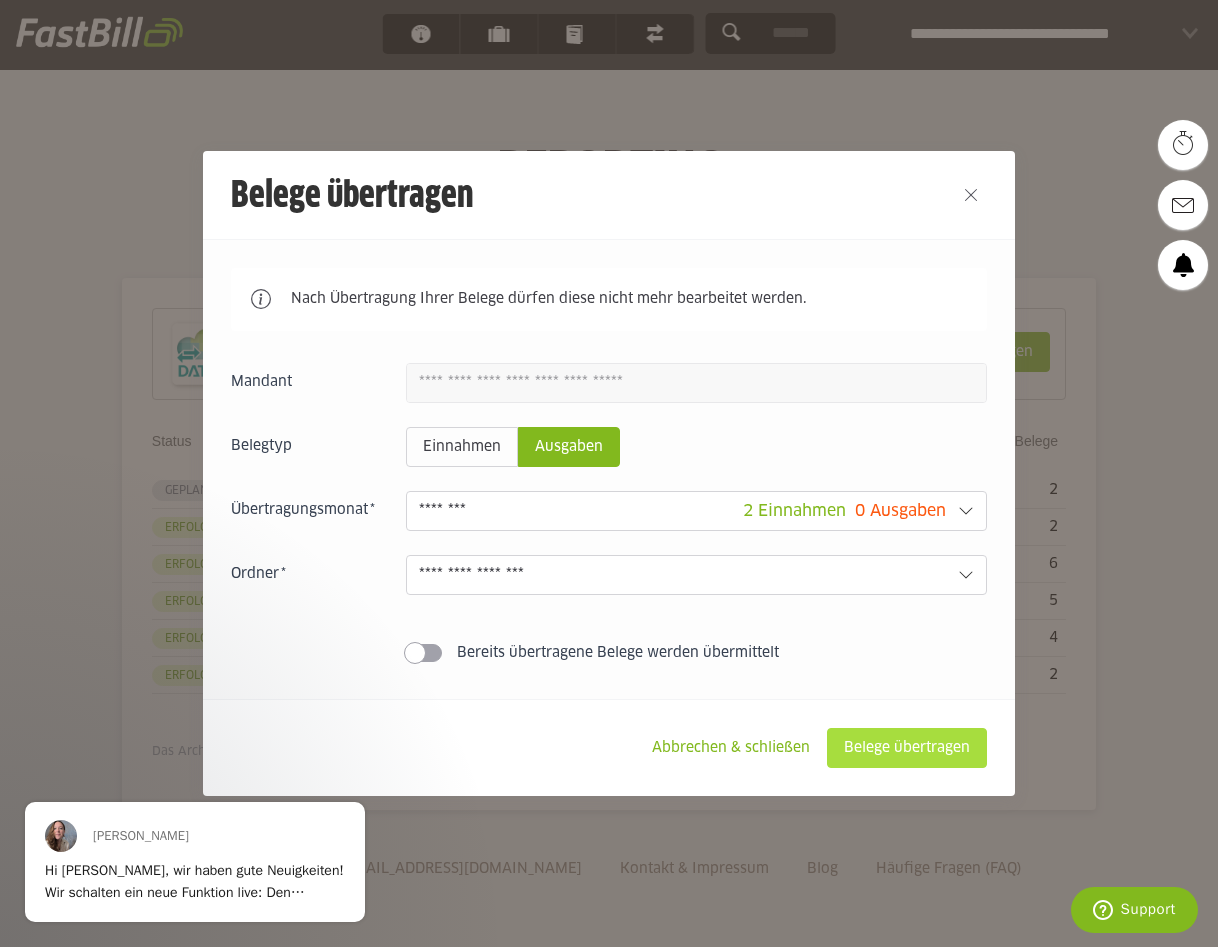 click on "Belege übertragen" at bounding box center [907, 748] 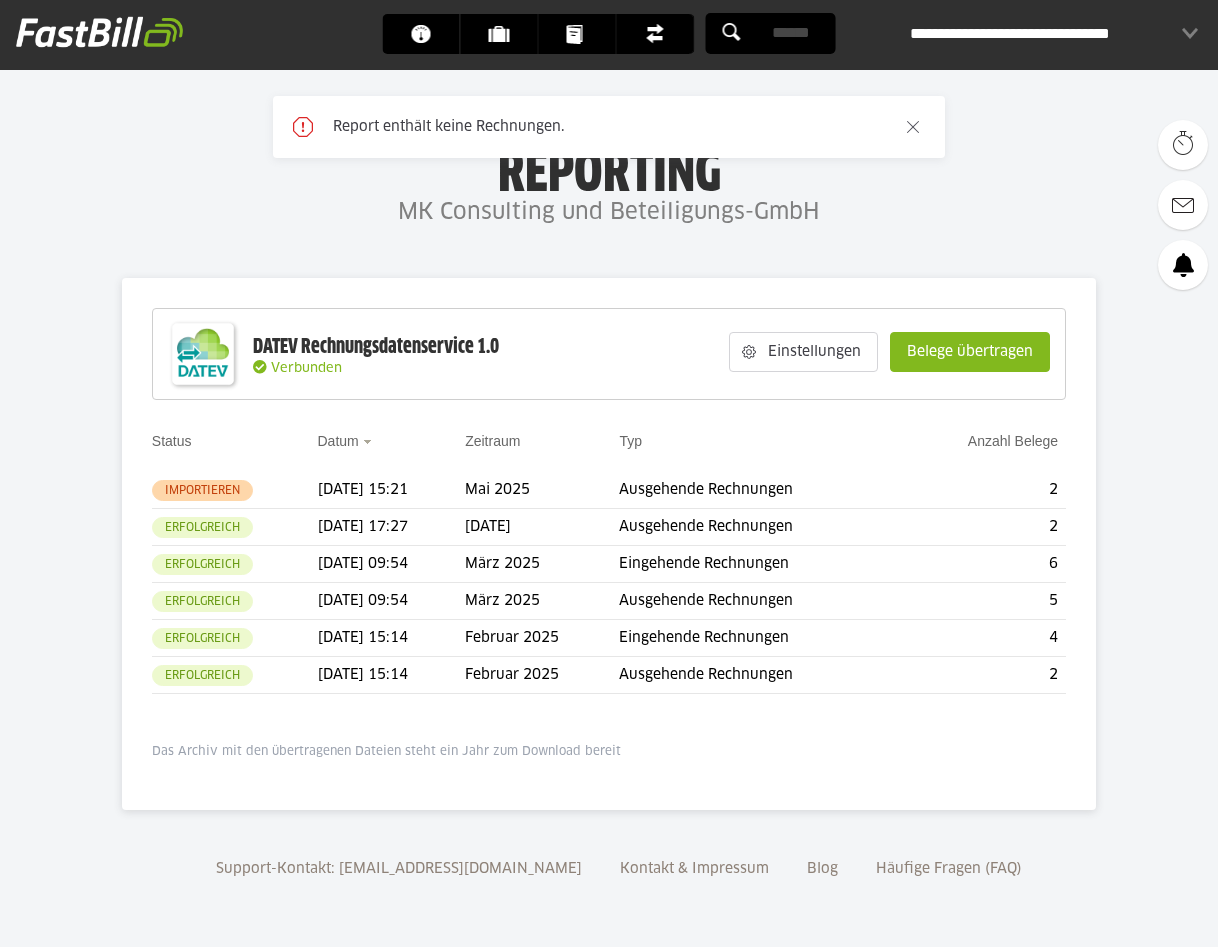 scroll, scrollTop: 0, scrollLeft: 0, axis: both 